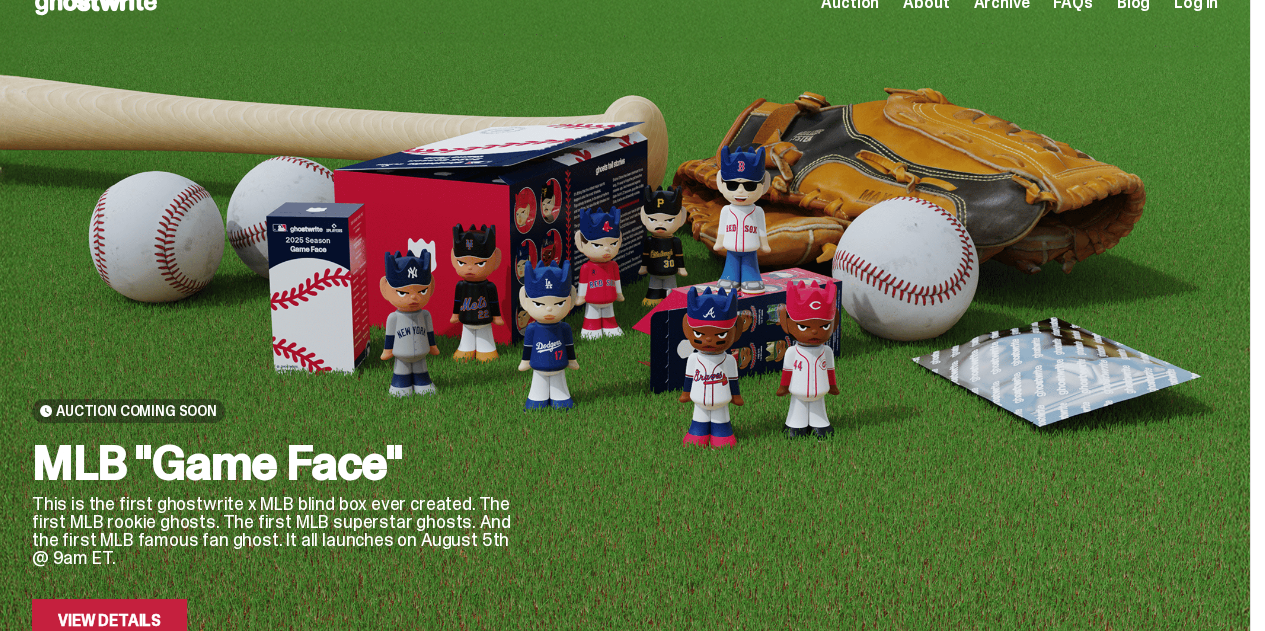 scroll, scrollTop: 0, scrollLeft: 0, axis: both 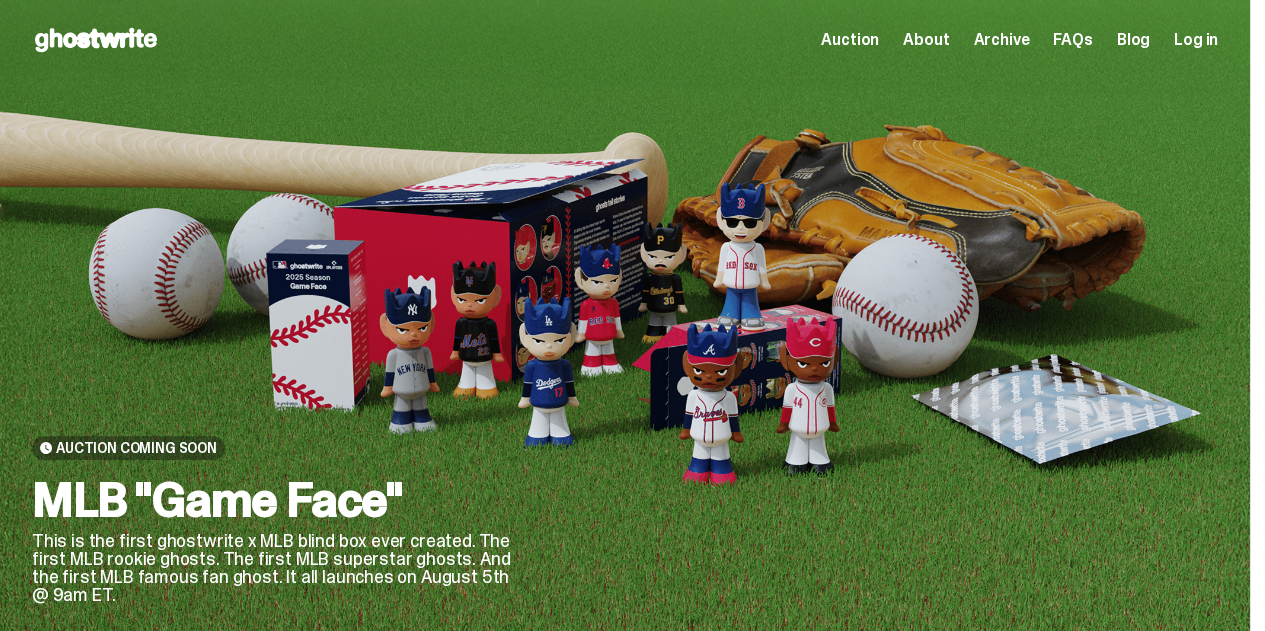 click at bounding box center (881, 427) 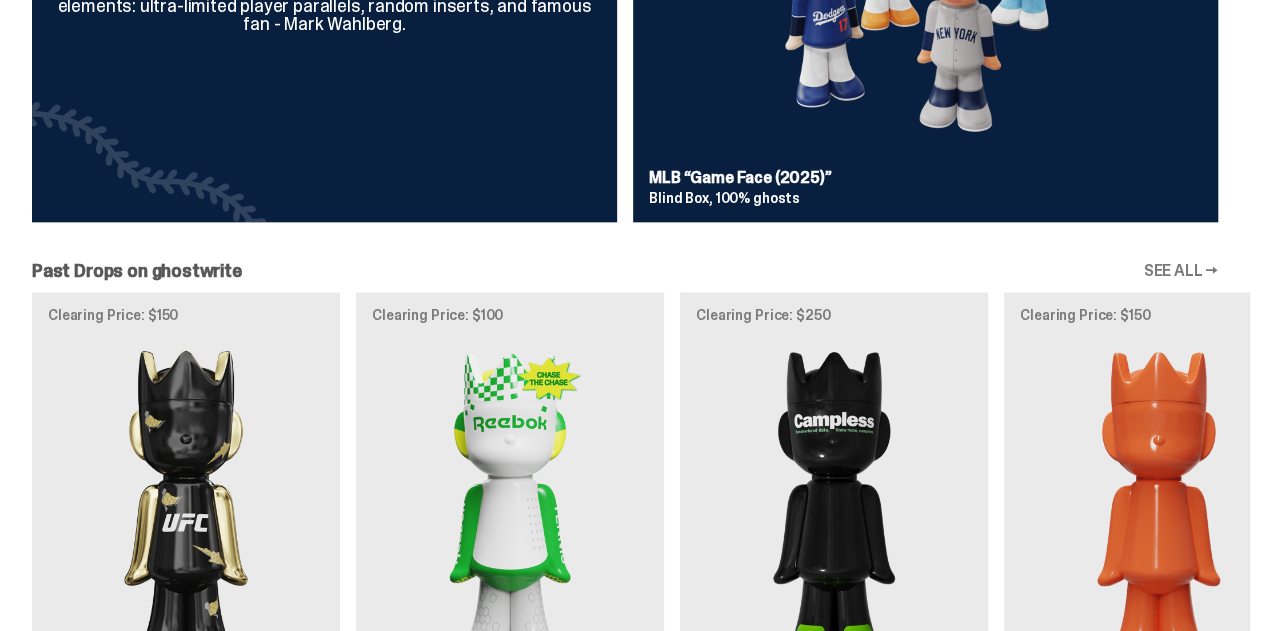 scroll, scrollTop: 973, scrollLeft: 0, axis: vertical 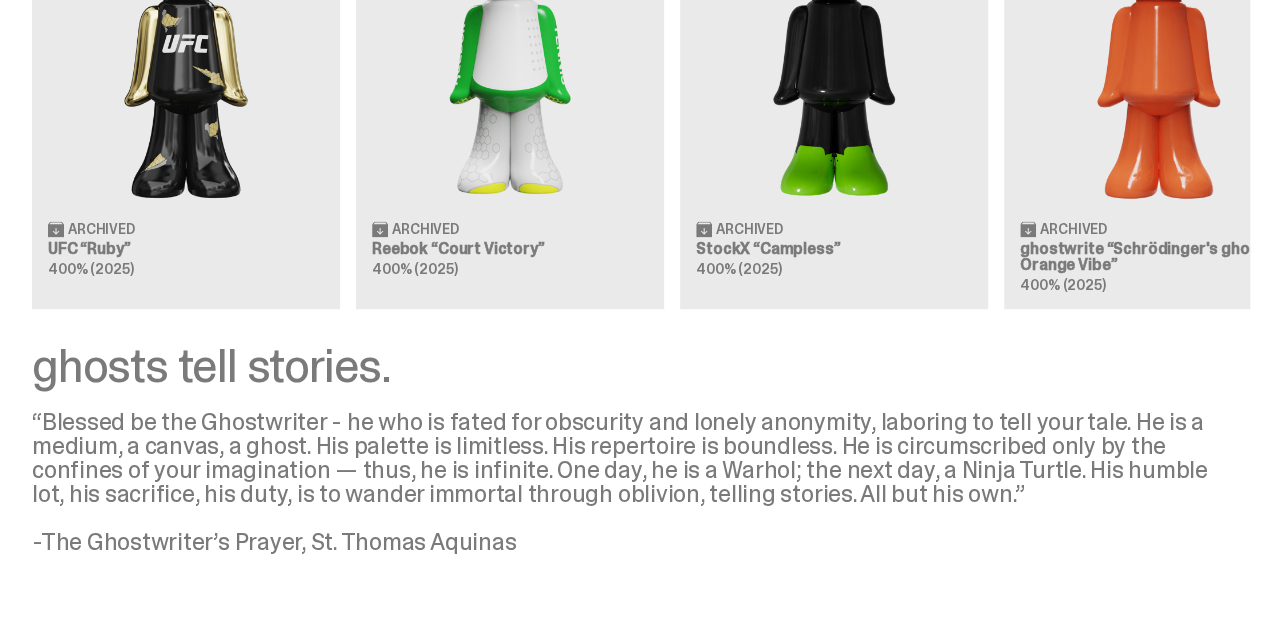 click on "ghosts tell stories.
“Blessed be the Ghostwriter - he who is fated for obscurity and lonely anonymity, laboring to tell your tale. He is a medium, a canvas, a ghost. His palette is limitless. His repertoire is boundless. He is circumscribed only by the confines of your imagination  — thus, he is infinite. One day, he is a Warhol; the next day, a Ninja Turtle. His humble lot, his sacrifice, his duty, is to wander immortal through oblivion, telling stories. All but his own.” -The Ghostwriter’s Prayer, St. Thomas Aquinas" at bounding box center [625, 447] 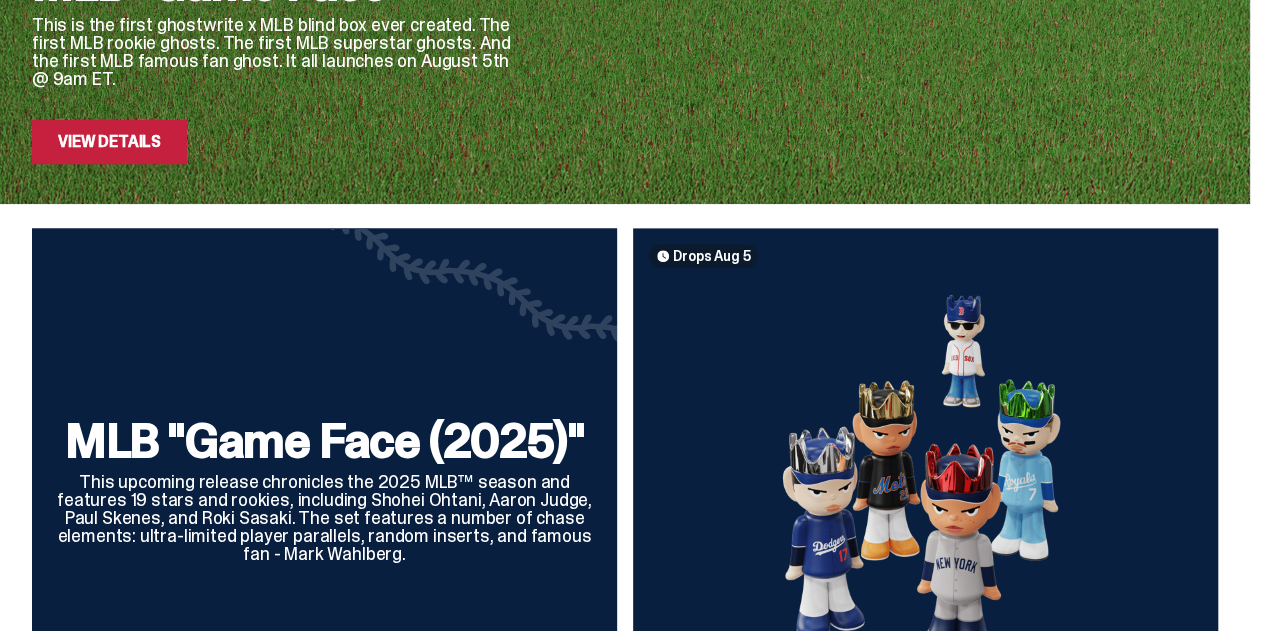 scroll, scrollTop: 512, scrollLeft: 0, axis: vertical 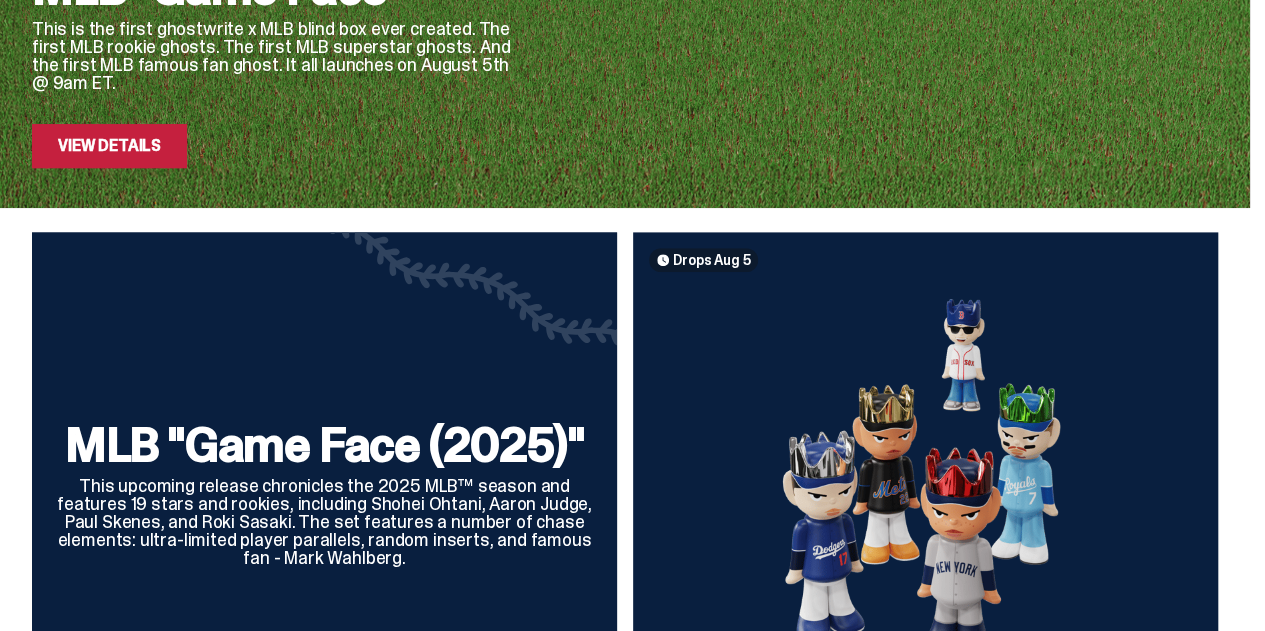 click on "View Details" at bounding box center (109, 146) 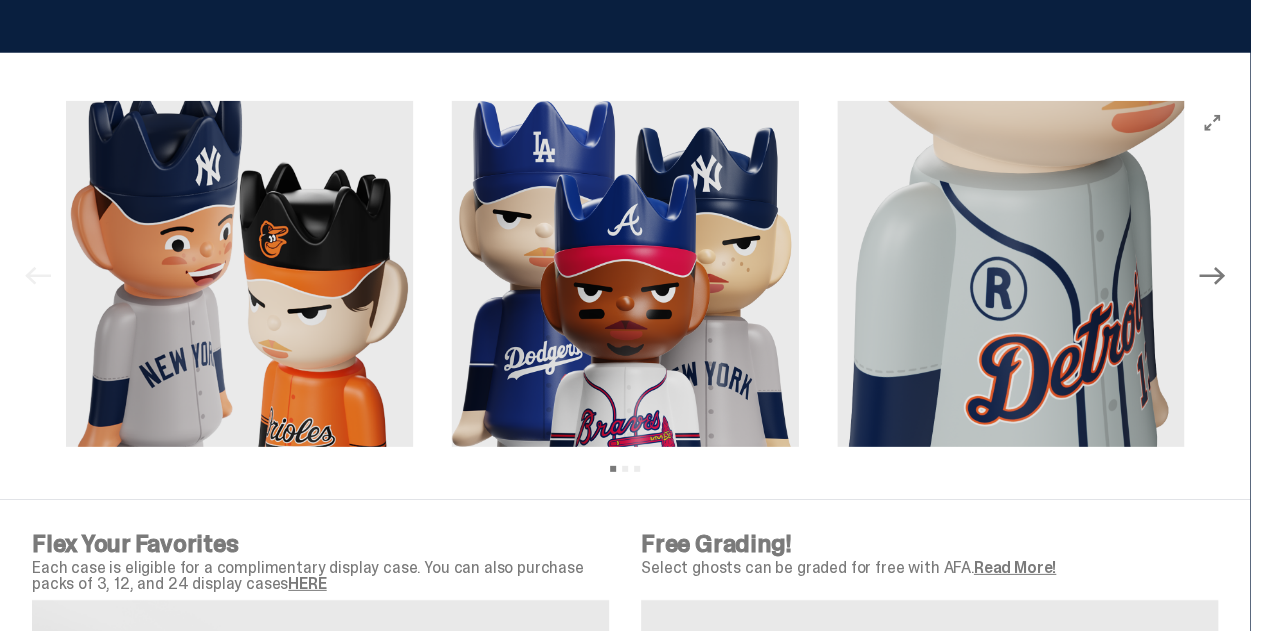 scroll, scrollTop: 6591, scrollLeft: 0, axis: vertical 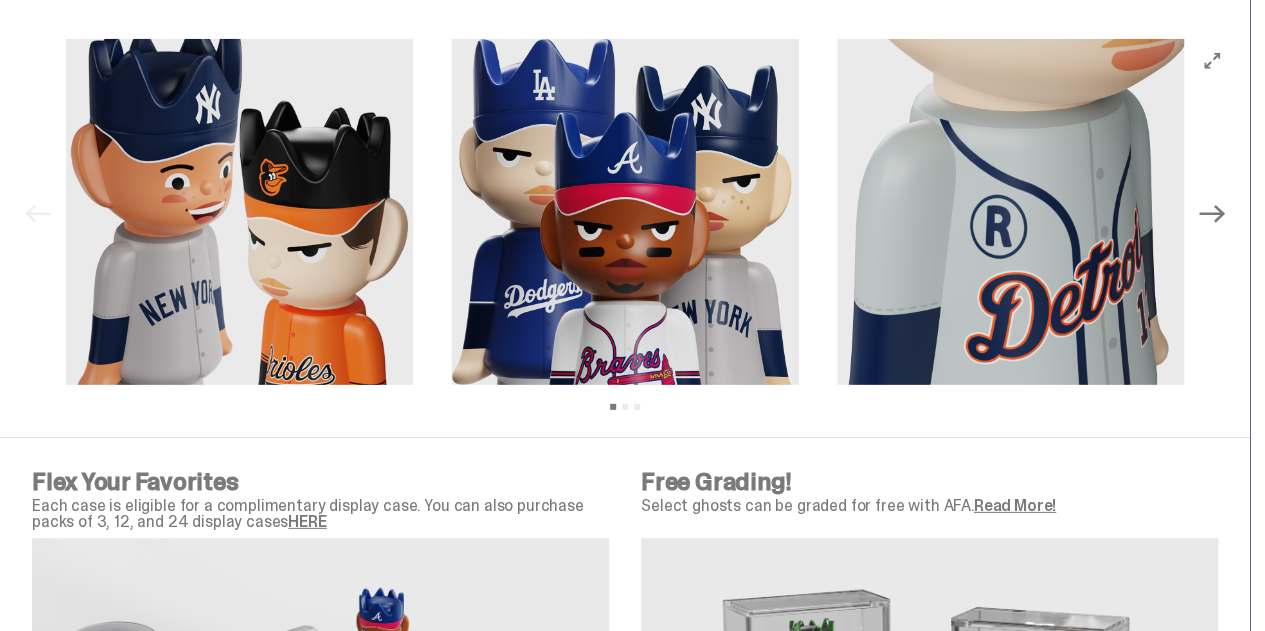 click on "HERE" at bounding box center (307, 521) 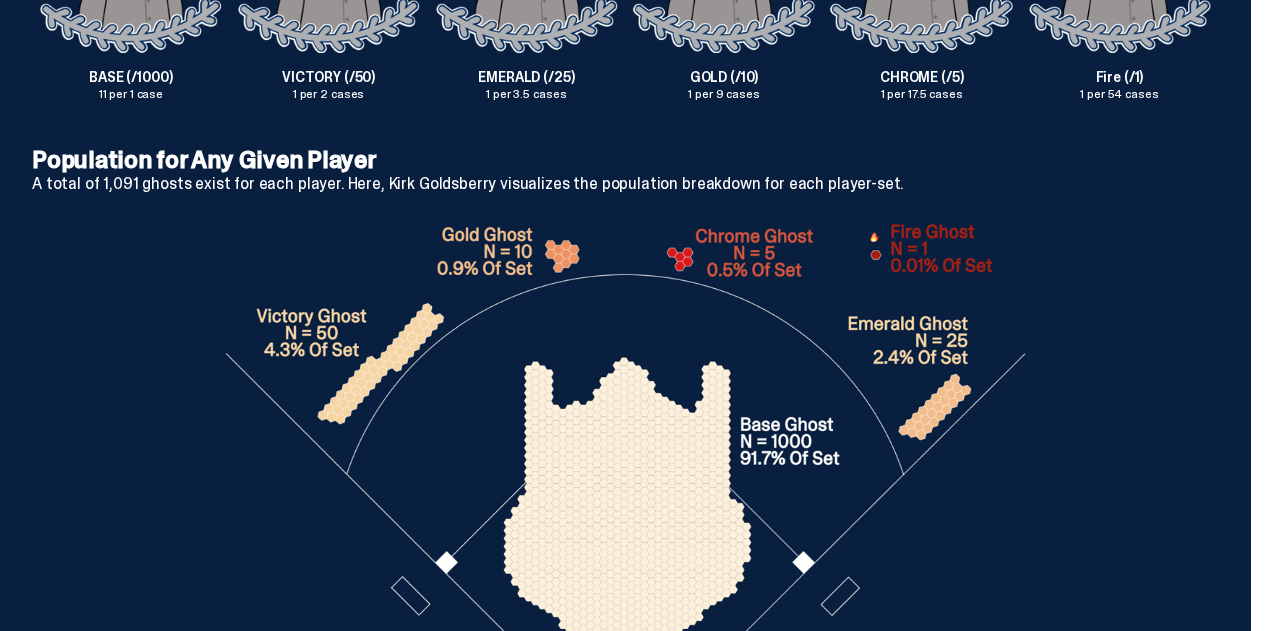 scroll, scrollTop: 4145, scrollLeft: 0, axis: vertical 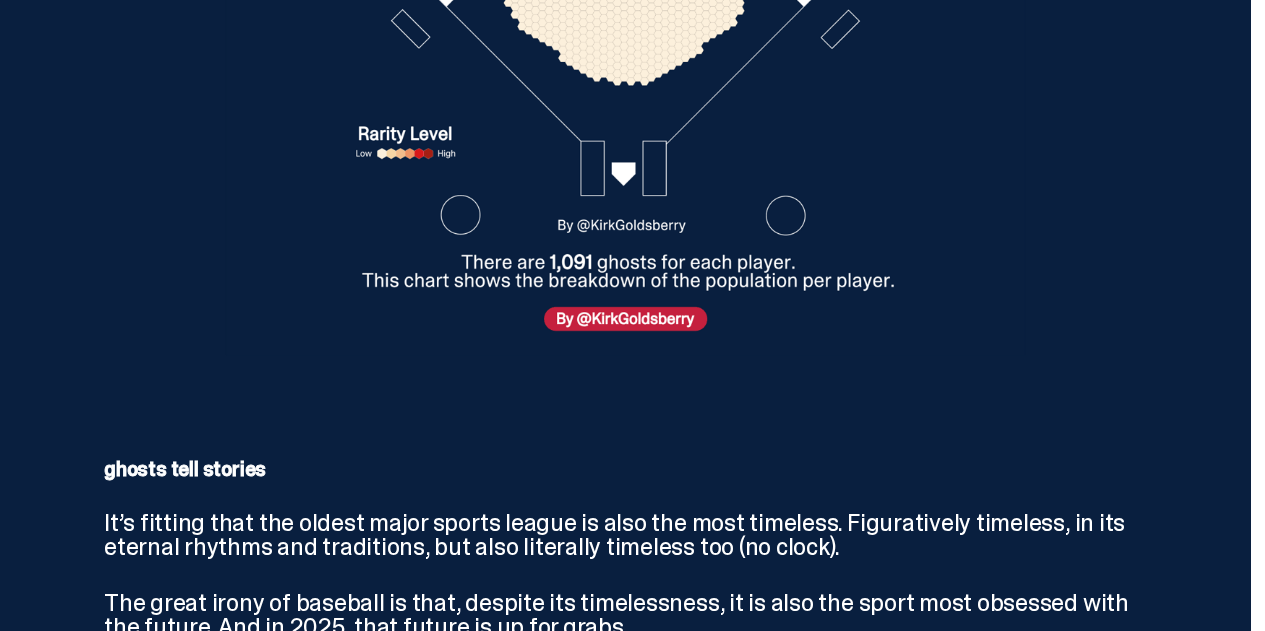 click on "ghosts tell stories
It’s fitting that the oldest major sports league is also the most timeless. Figuratively timeless, in its eternal rhythms and traditions, but also literally timeless too (no clock).
The great irony of baseball is that, despite its timelessness, it is also the sport most obsessed with the future. And in 2025, that future is up for grabs.
Does it belong to Roki Sasaki - the fearsome Japanese megaprospect who is literally named after a Super Sentai warrior?
Does it belong to Paul Skenes - the flamethrowing right-handed media sensation and reigning NL Rookie of the Year?
Shohei Ohtani has been dominant for so long, it’s easy to forget he got here five minutes ago. And measured against Babe Ruth’s 22 seasons, guys like Judge, Soto, Acuña are all basically rookies.
See more
This collection is called “Game Face”, and it tells the story of the 2025 MLB season." at bounding box center [625, 1002] 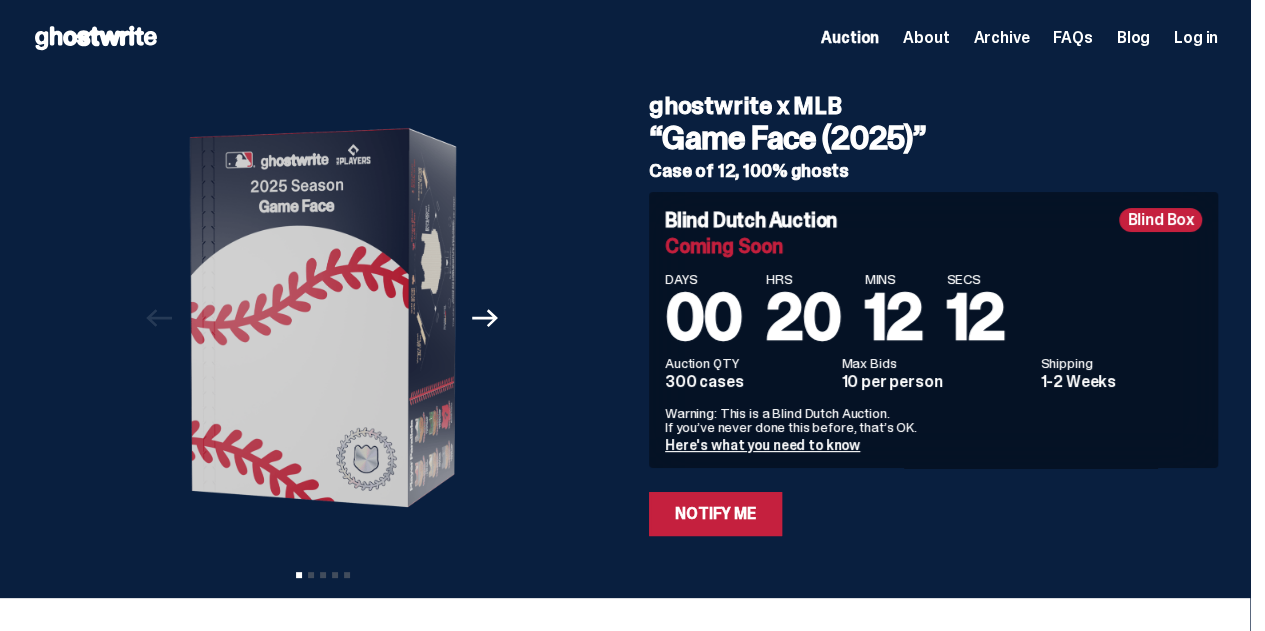 scroll, scrollTop: 0, scrollLeft: 0, axis: both 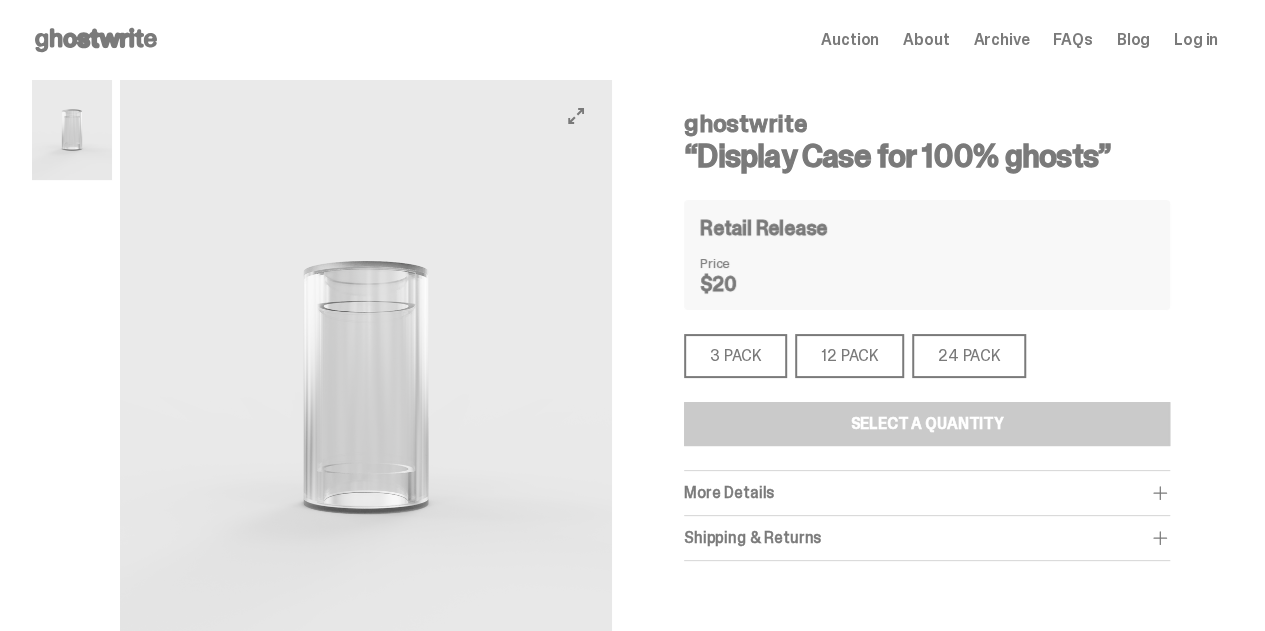 click at bounding box center [576, 116] 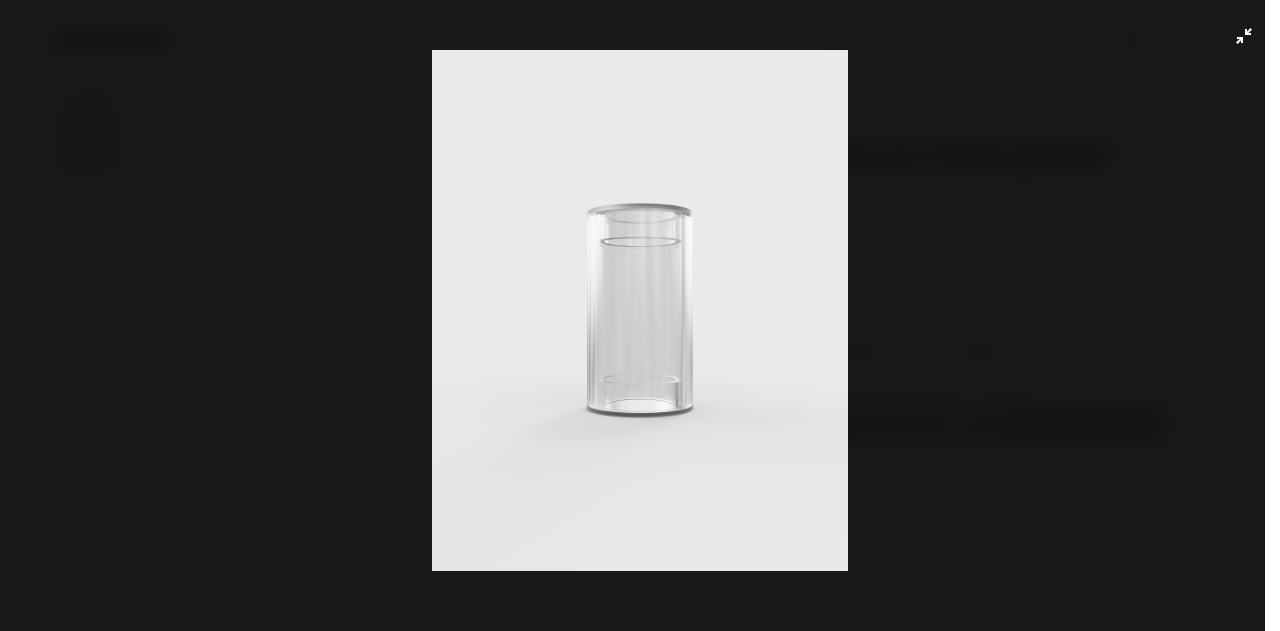 click at bounding box center (640, 310) 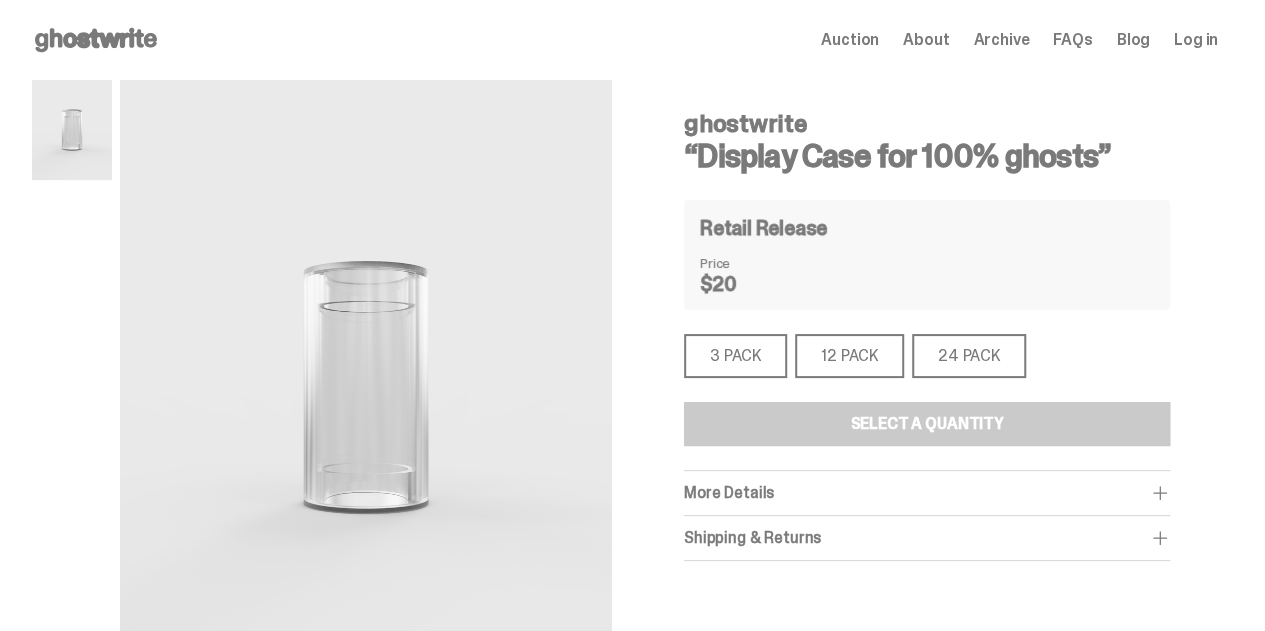 click on "3 PACK" at bounding box center (735, 356) 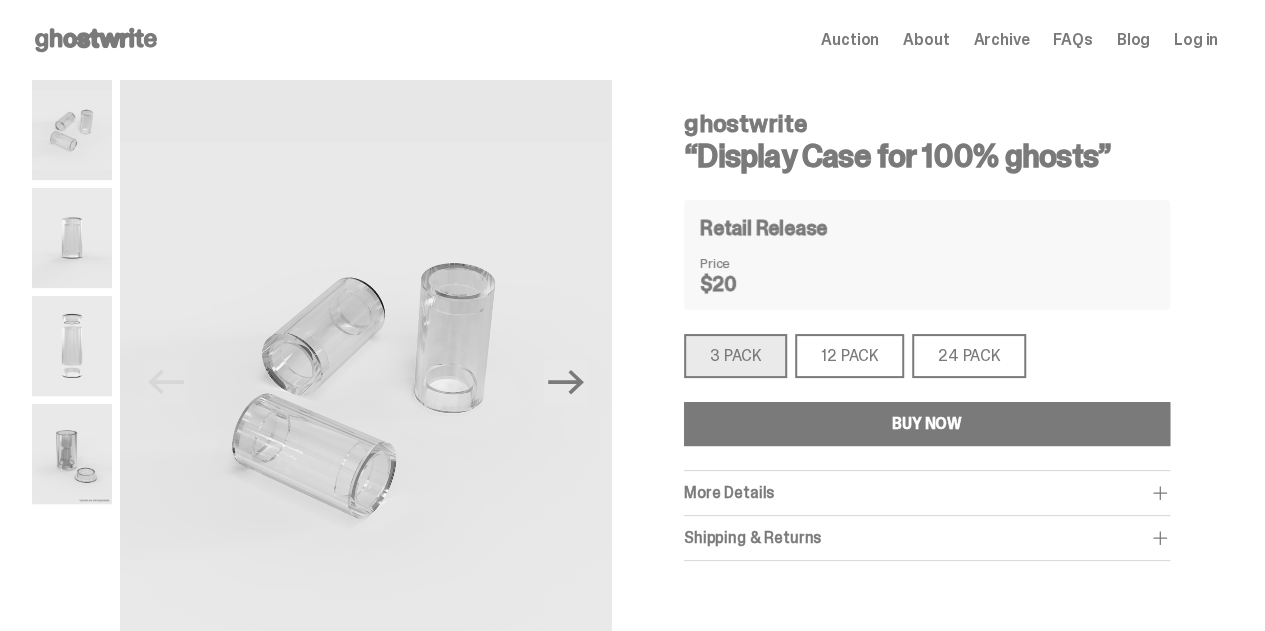 click on "3 PACK" at bounding box center (735, 356) 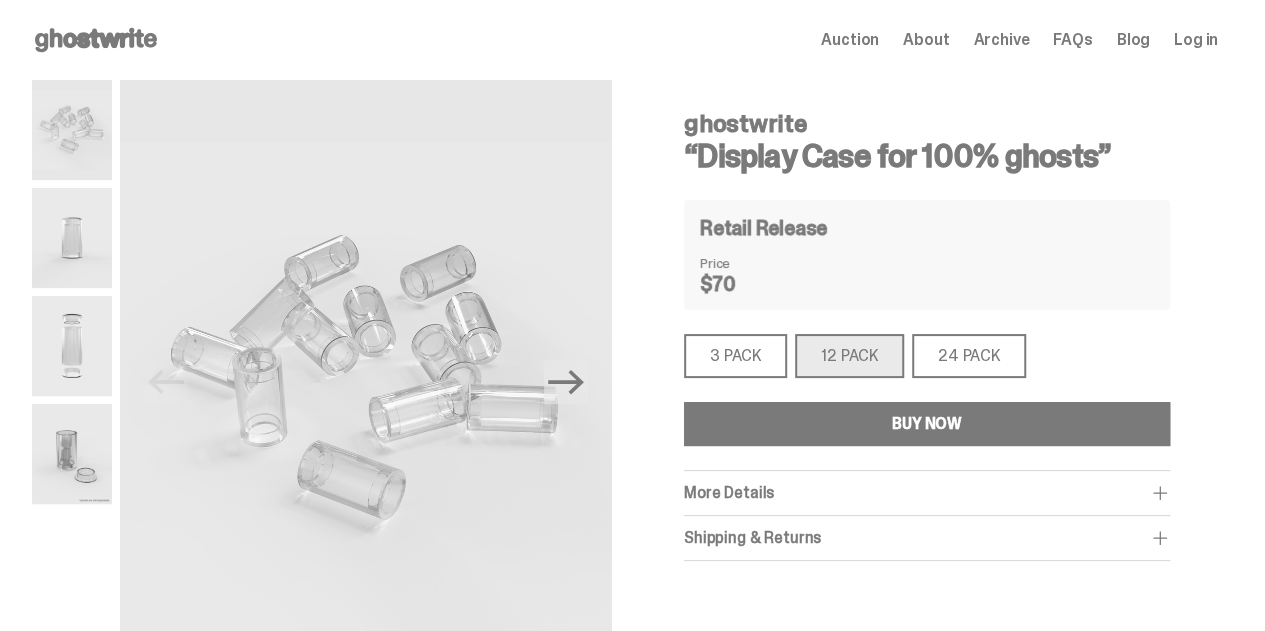 click on "12 PACK" at bounding box center (849, 356) 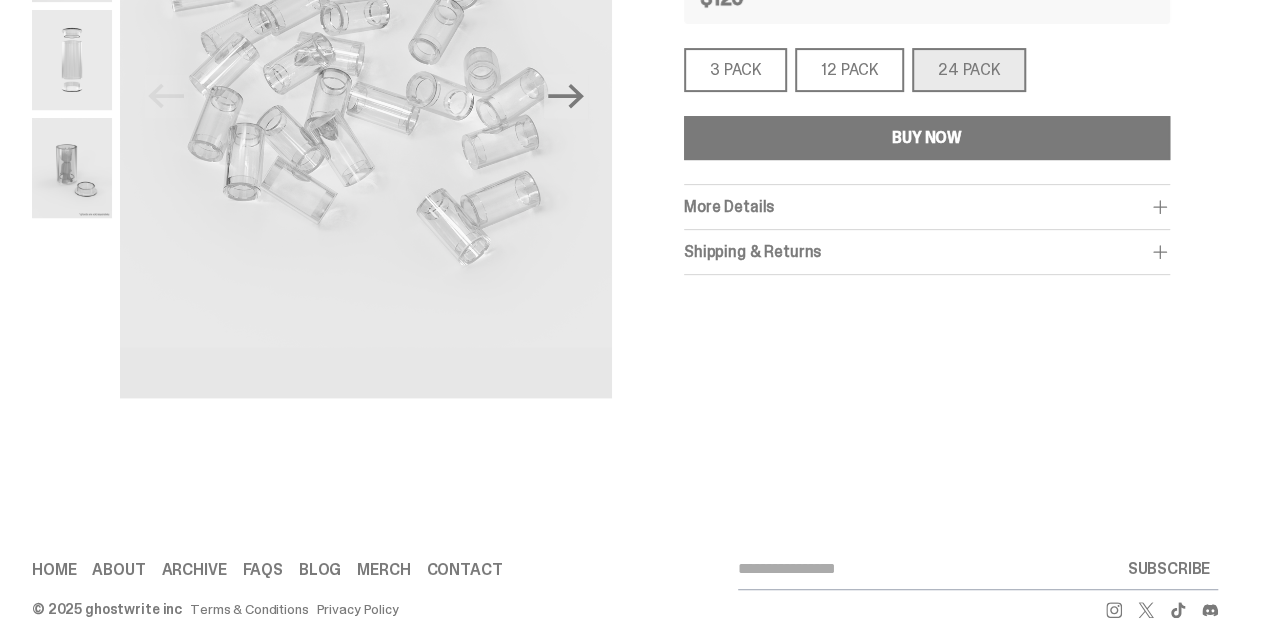 scroll, scrollTop: 312, scrollLeft: 0, axis: vertical 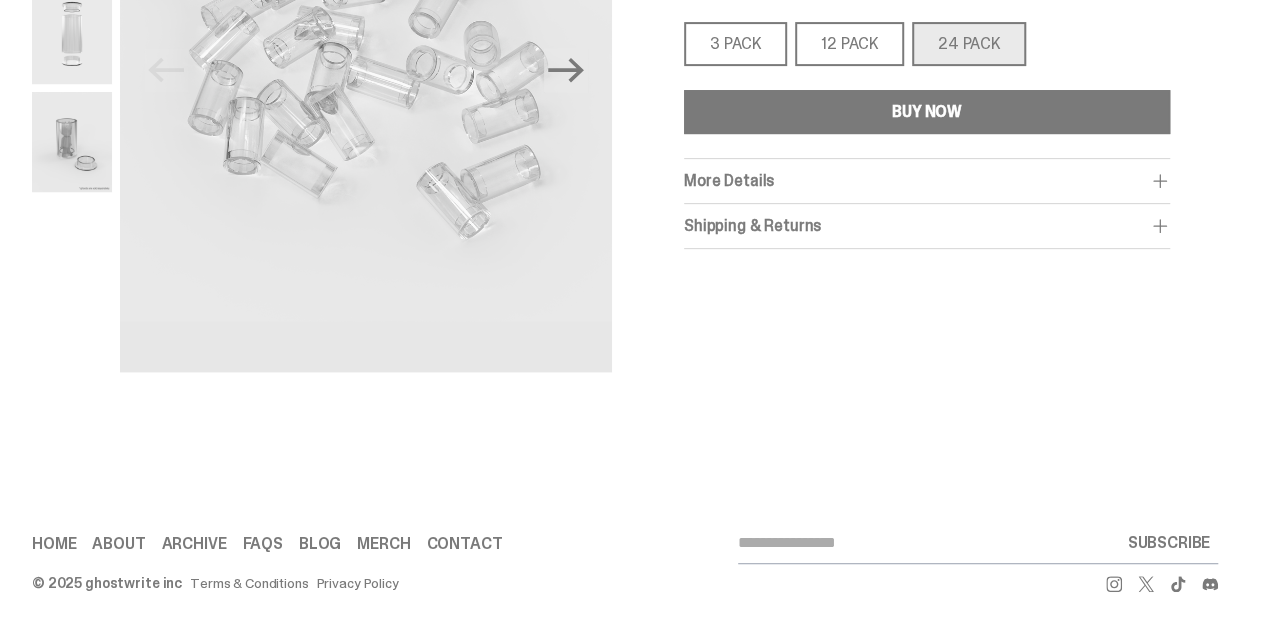 click on "Shipping & Returns" at bounding box center (927, 226) 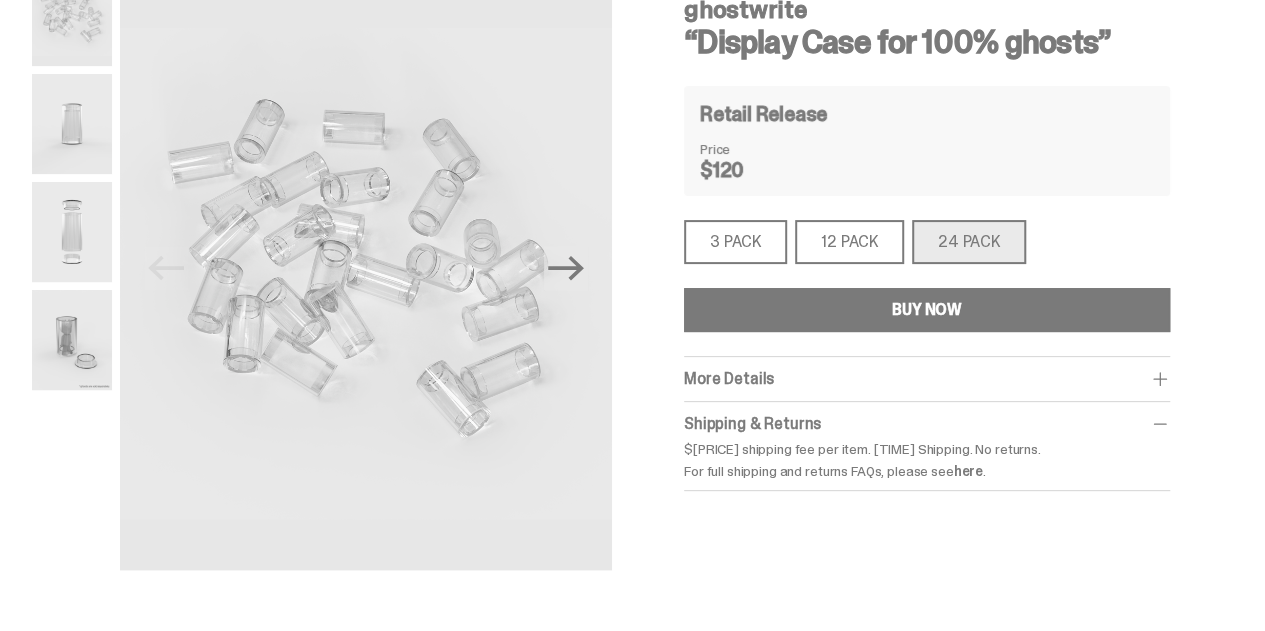 scroll, scrollTop: 111, scrollLeft: 0, axis: vertical 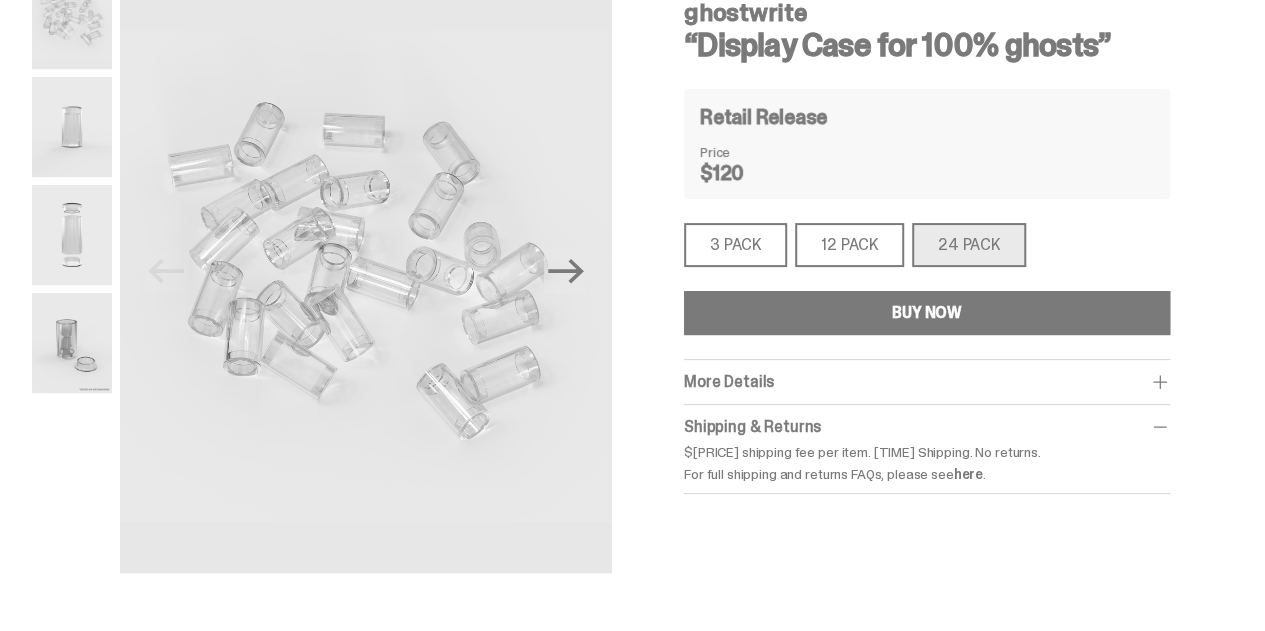click on "3 PACK" at bounding box center [735, 245] 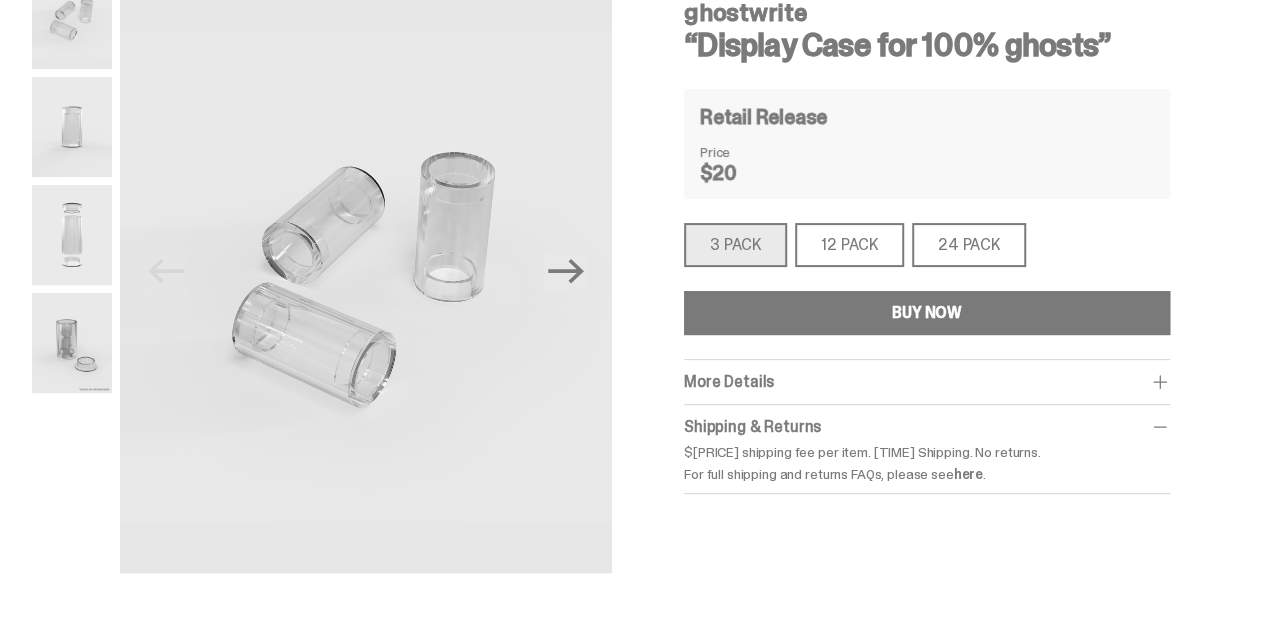 click on "12 PACK" at bounding box center [849, 245] 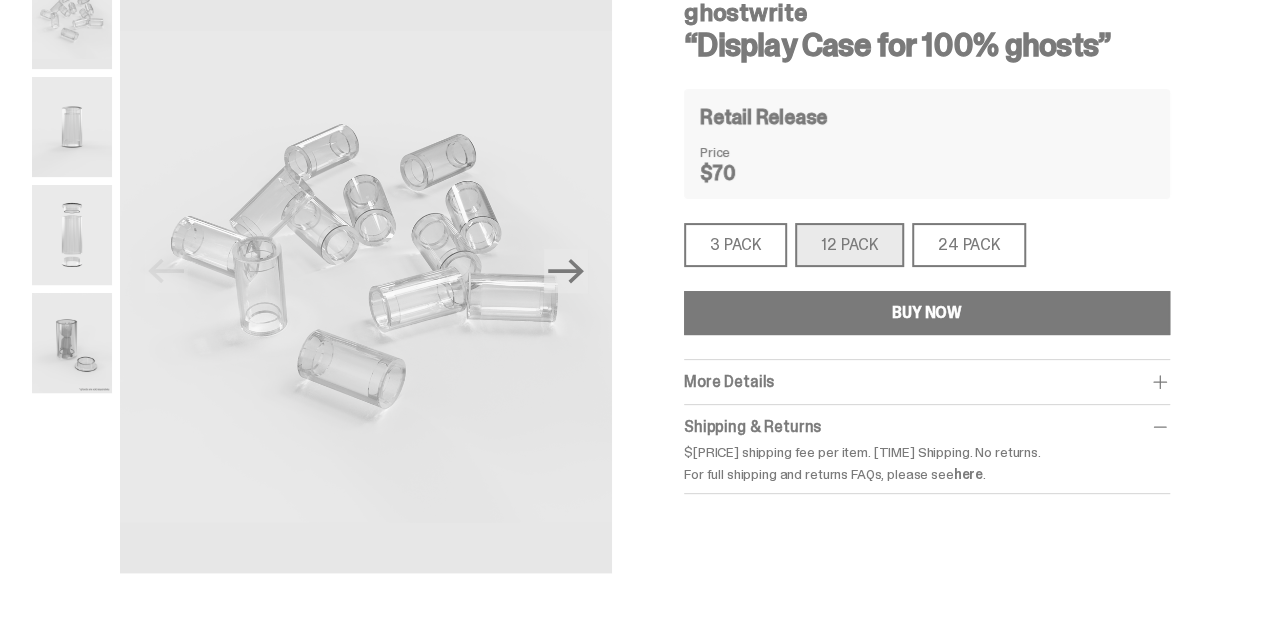 click on "3 PACK" at bounding box center (735, 245) 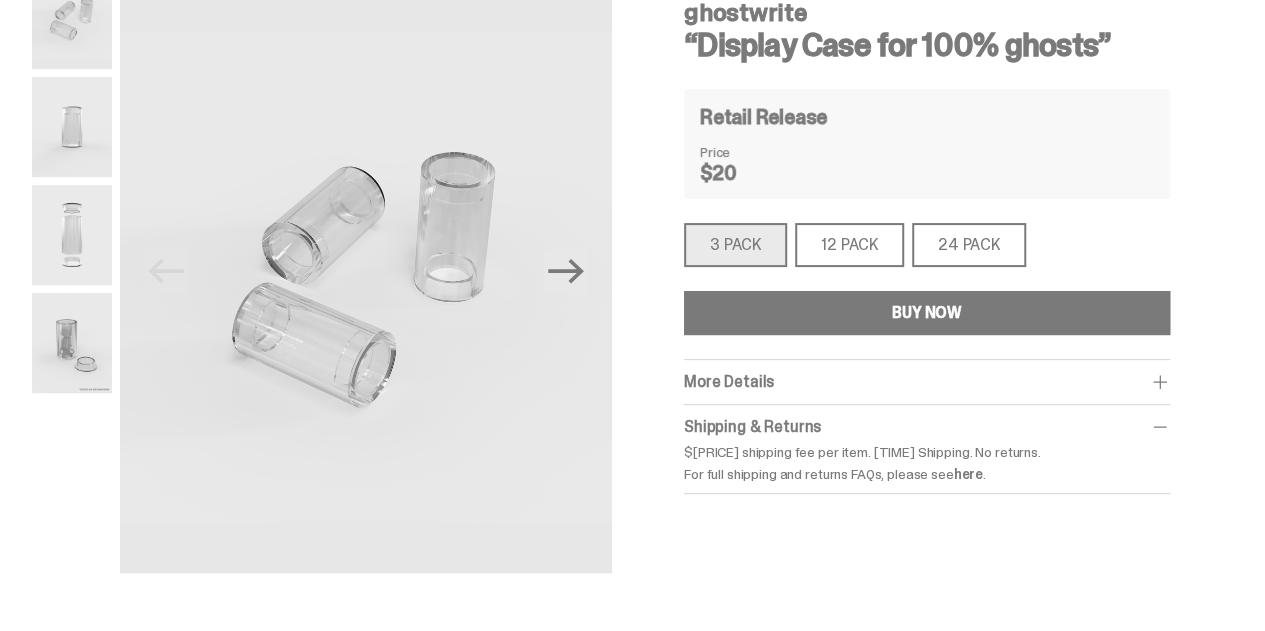 click on "12 PACK" at bounding box center (849, 245) 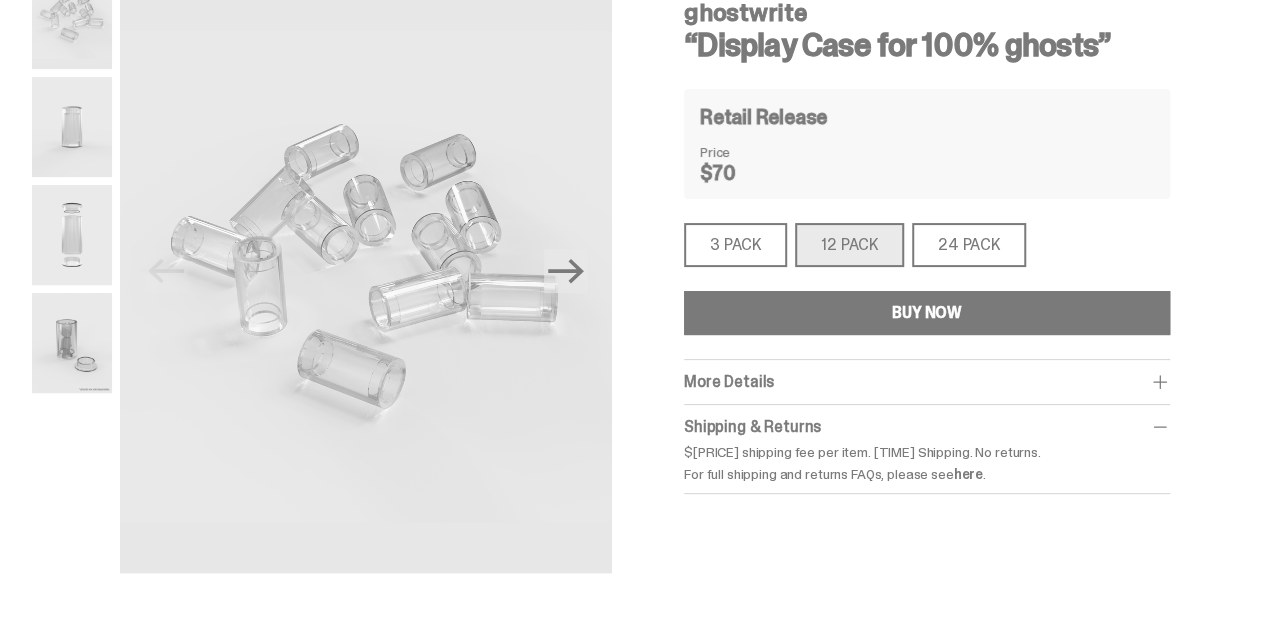 click on "24 PACK" at bounding box center (969, 245) 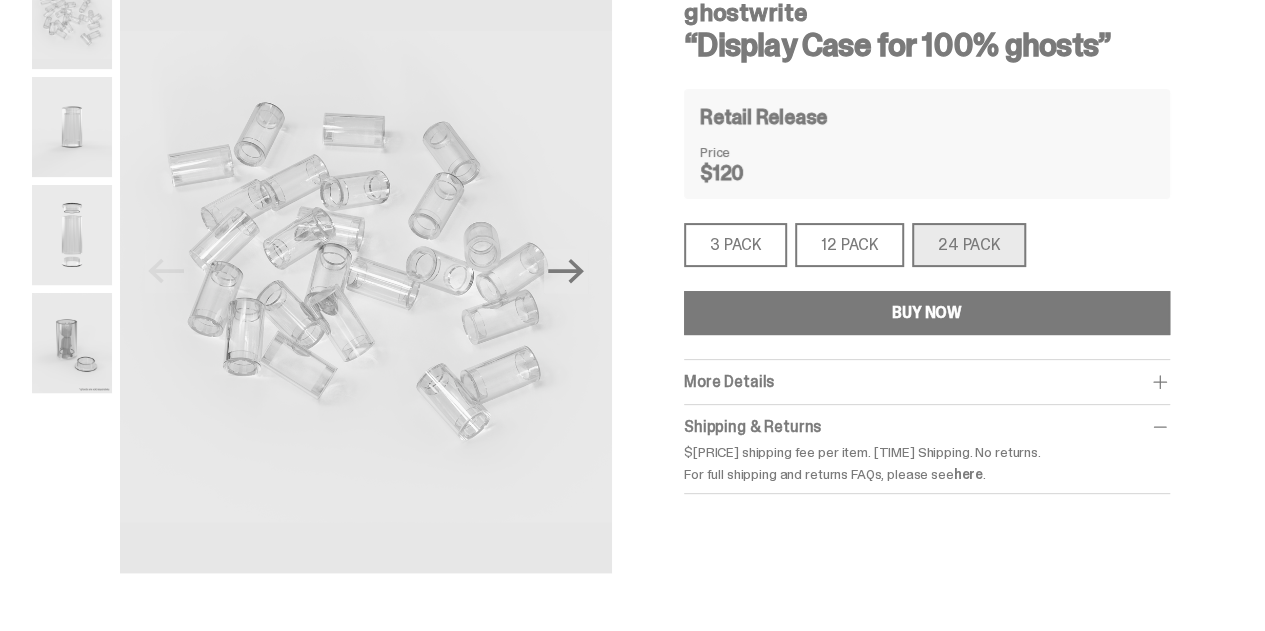 click on "3 PACK" at bounding box center (735, 245) 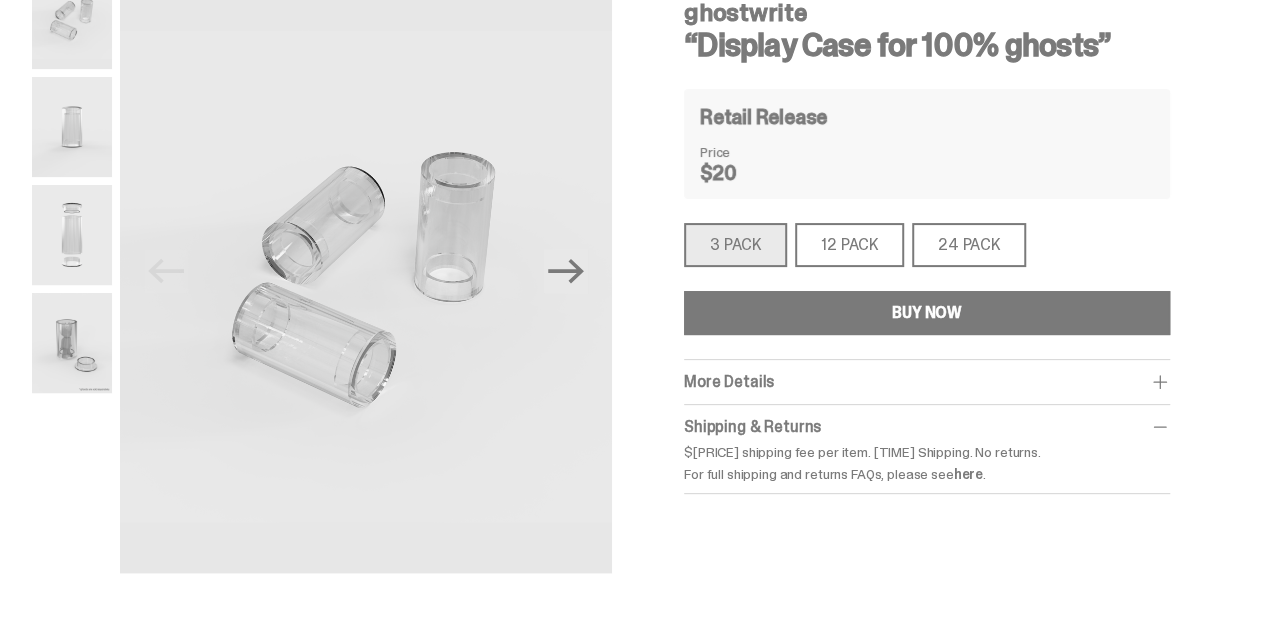 click on "12 PACK" at bounding box center (849, 245) 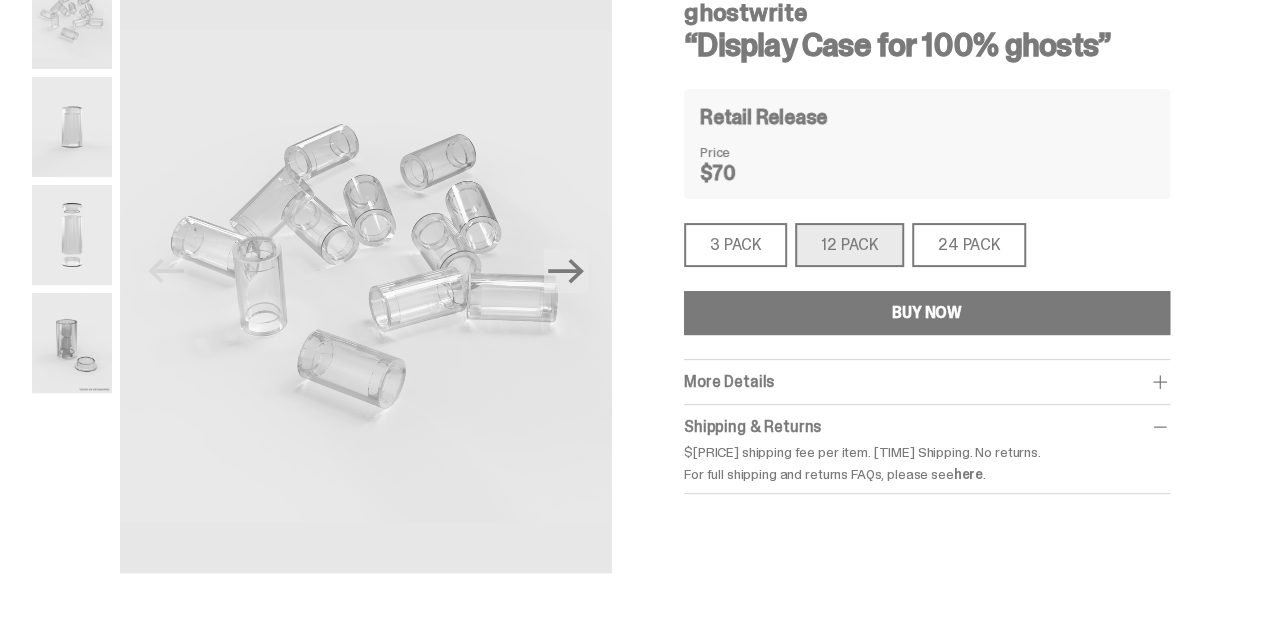 click on "24 PACK" at bounding box center (969, 245) 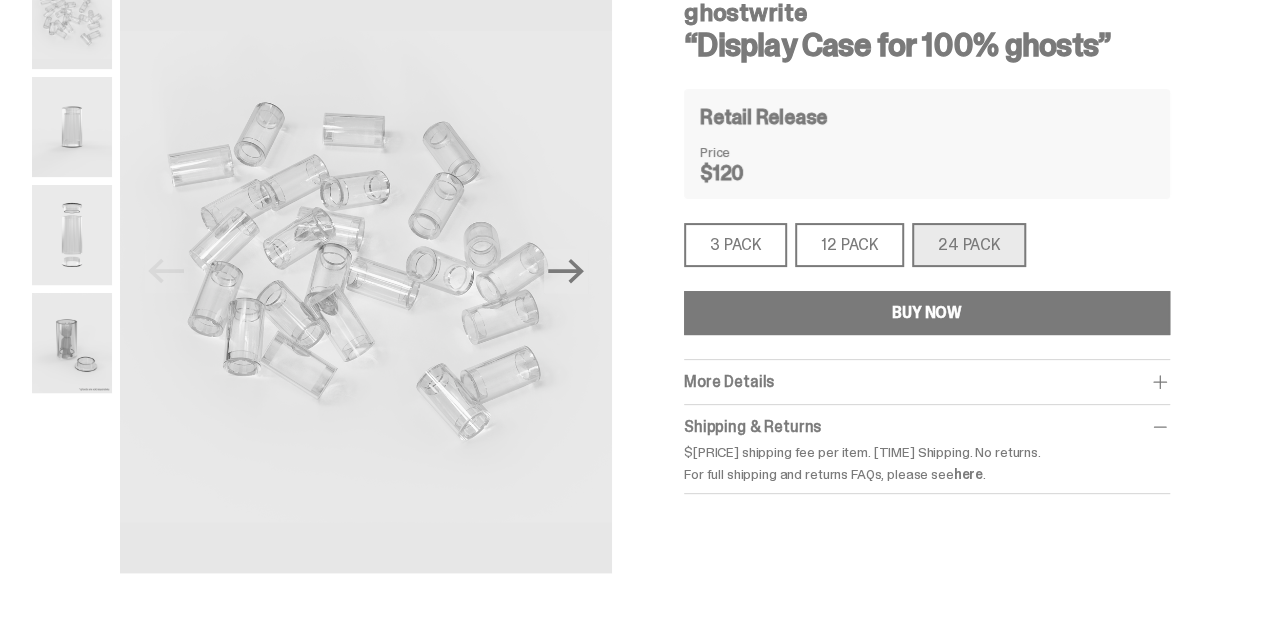 click on "12 PACK" at bounding box center (849, 245) 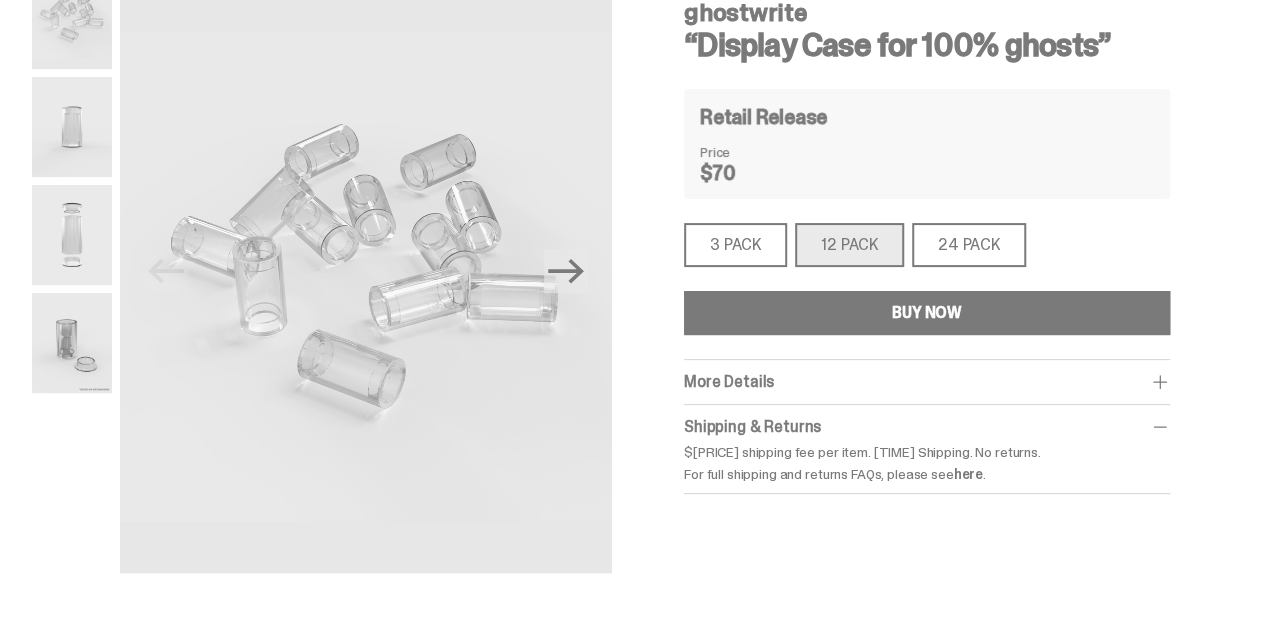 click on "More Details" at bounding box center [729, 381] 